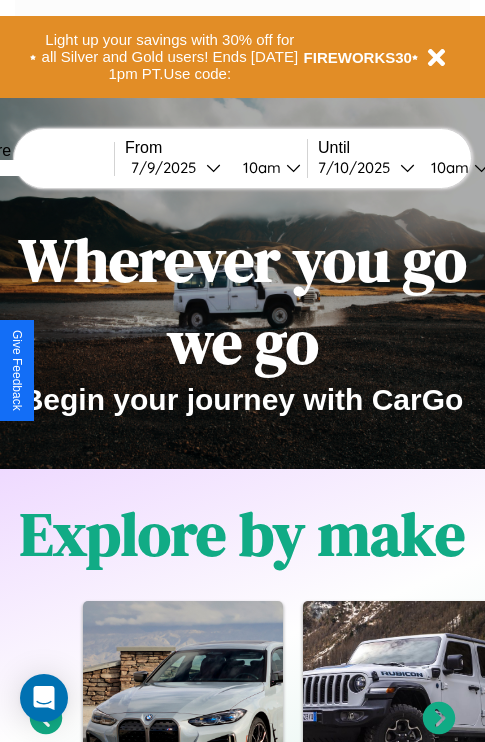 scroll, scrollTop: 0, scrollLeft: 0, axis: both 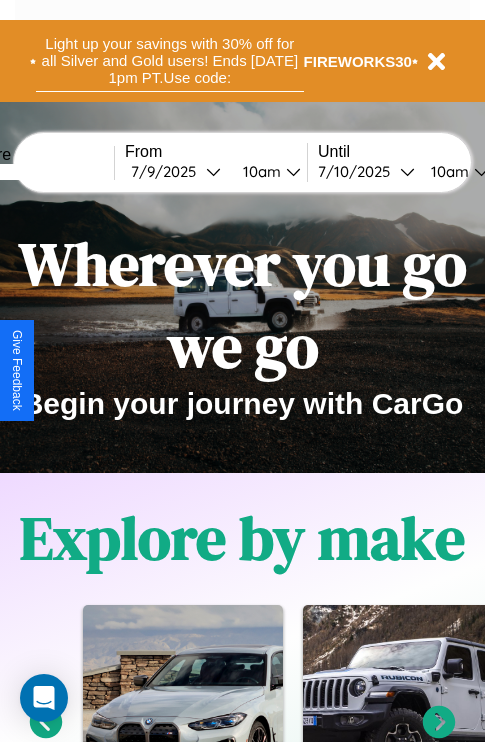 click on "Light up your savings with 30% off for all Silver and Gold users! Ends [DATE] 1pm PT.  Use code:" at bounding box center [170, 61] 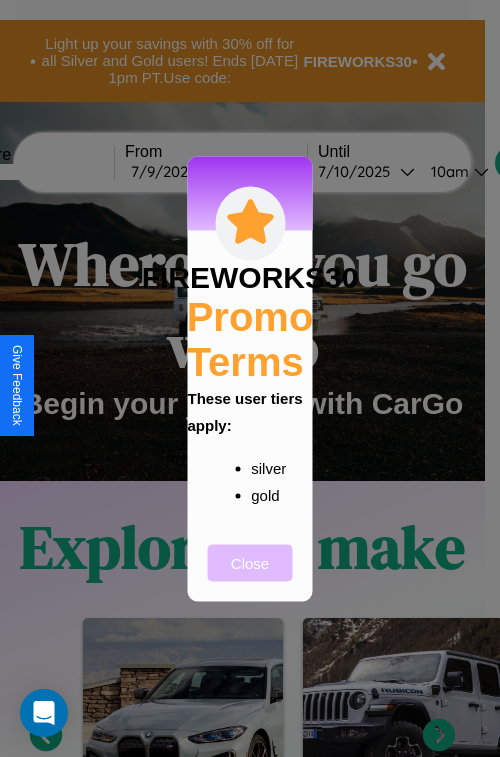 click on "Close" at bounding box center [250, 562] 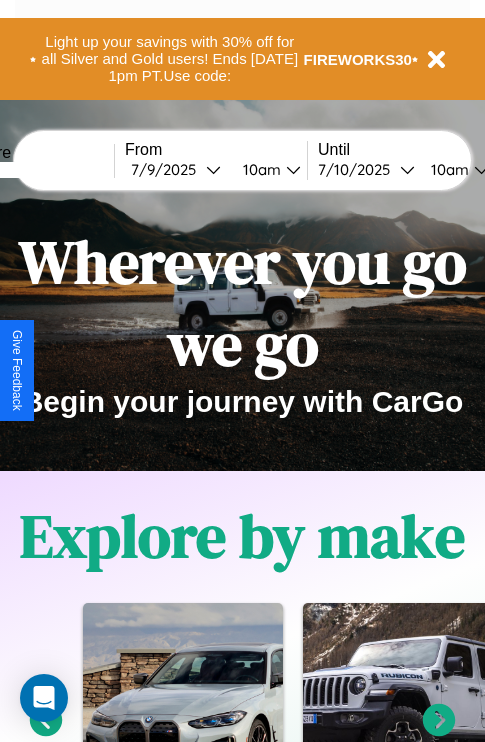 scroll, scrollTop: 308, scrollLeft: 0, axis: vertical 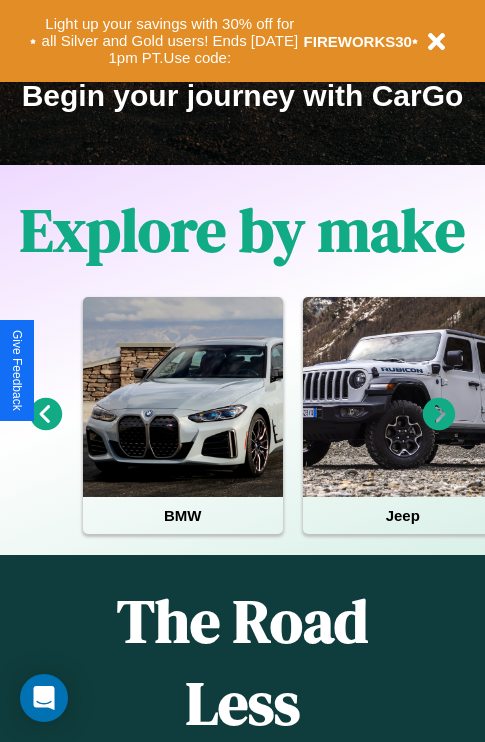 click 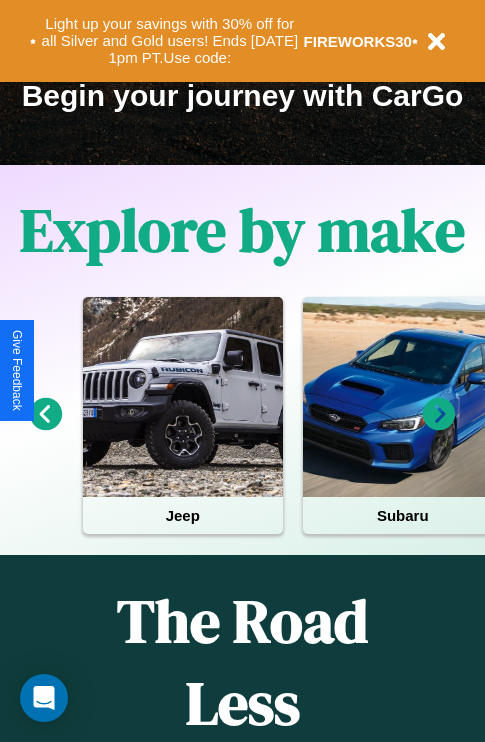 click 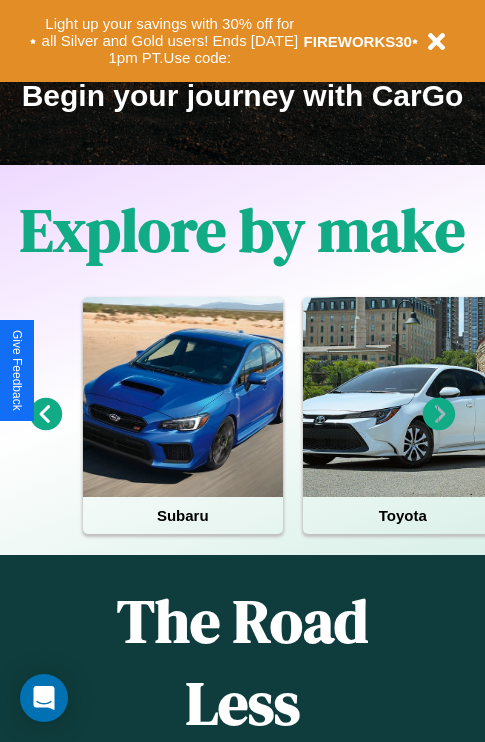 click 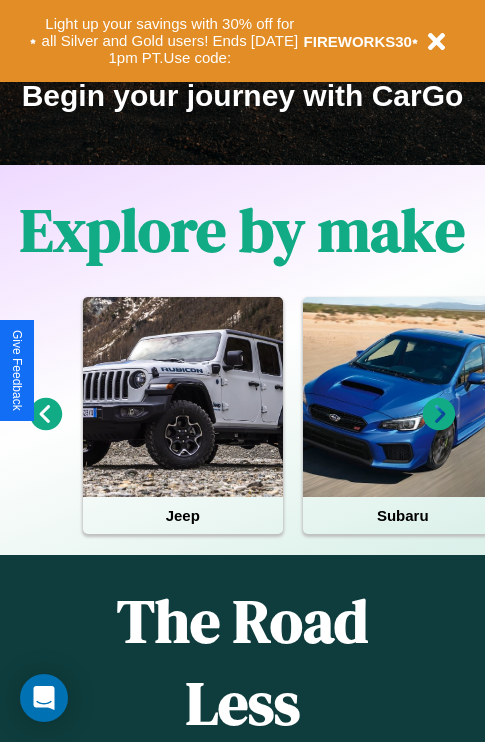 click 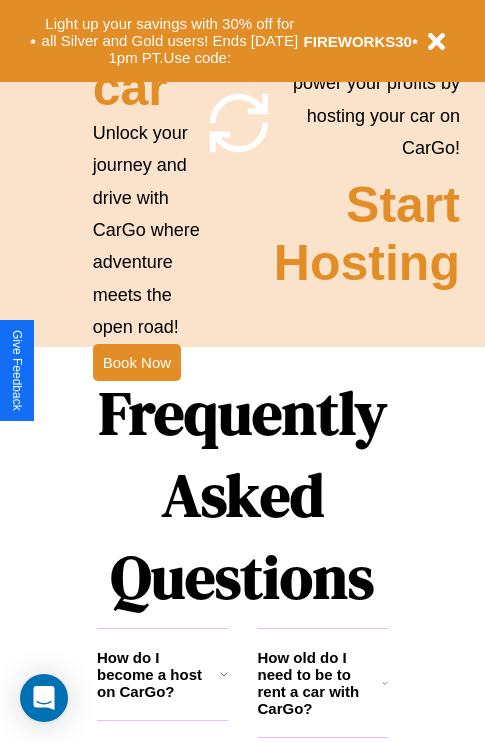 scroll, scrollTop: 1947, scrollLeft: 0, axis: vertical 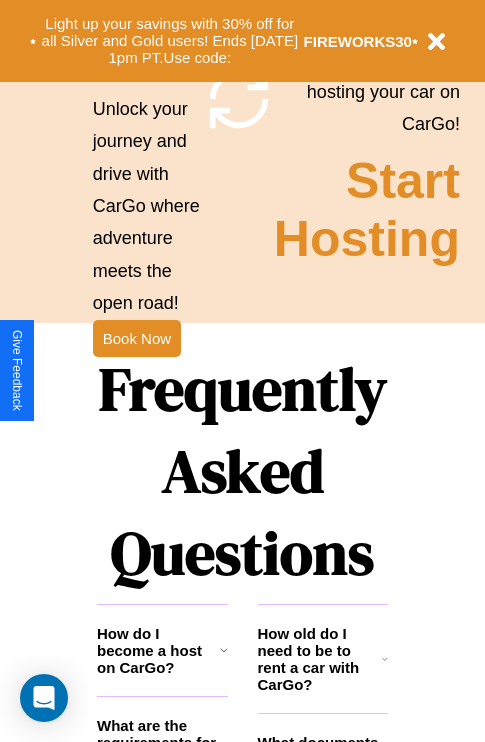 click on "Frequently Asked Questions" at bounding box center (242, 471) 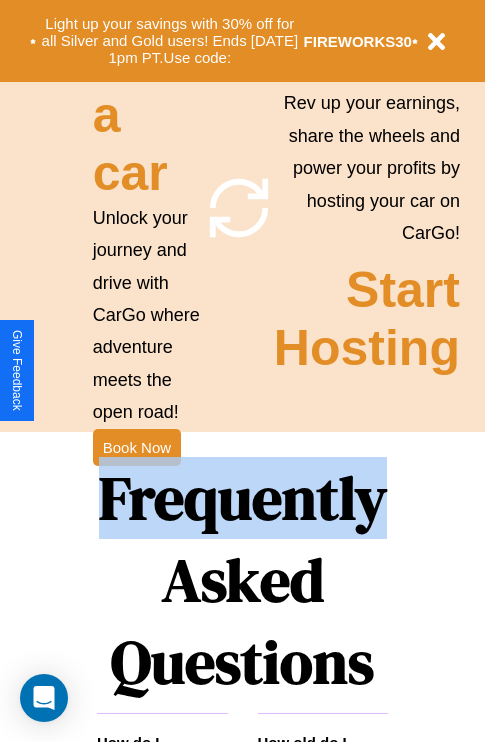 scroll, scrollTop: 0, scrollLeft: 0, axis: both 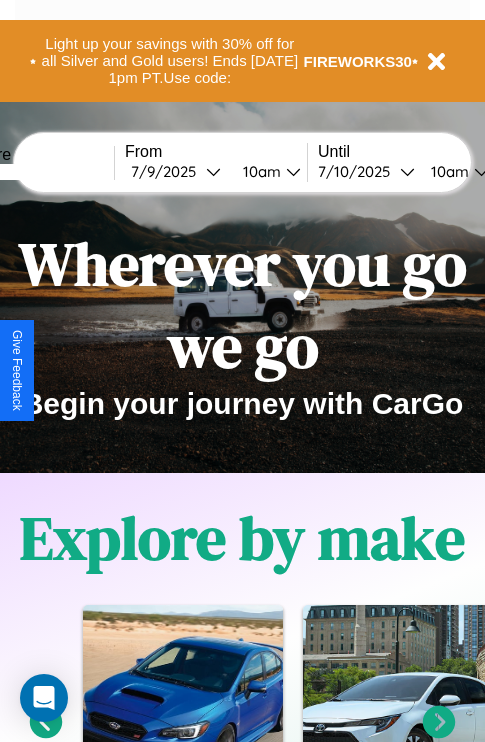 click at bounding box center [39, 172] 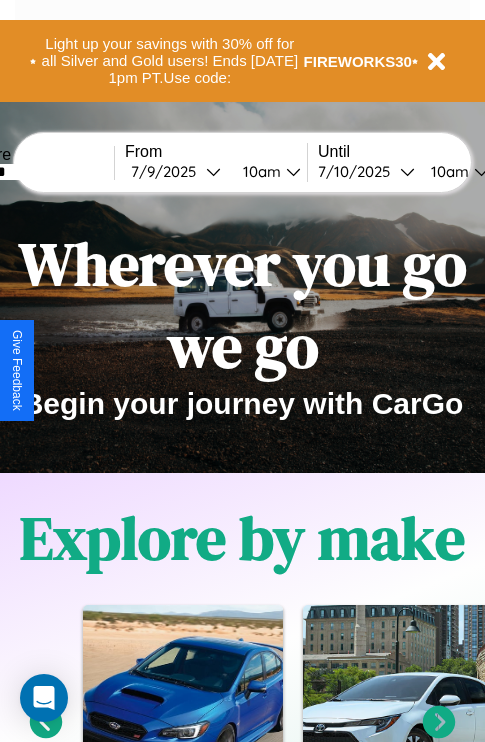 type on "*******" 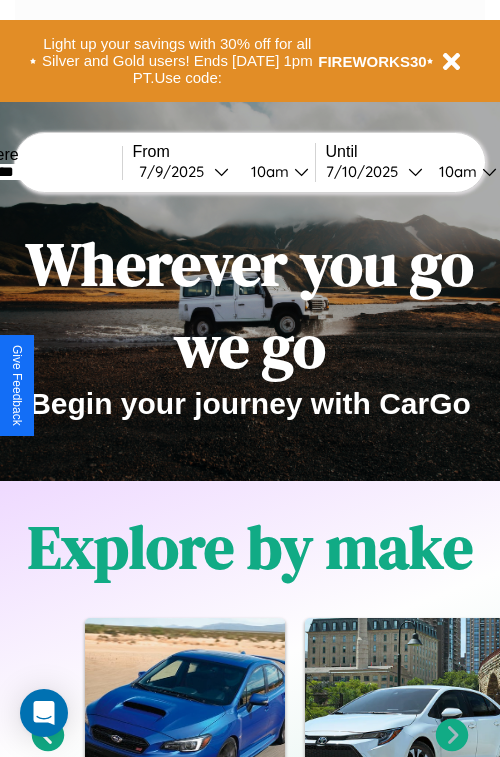 select on "*" 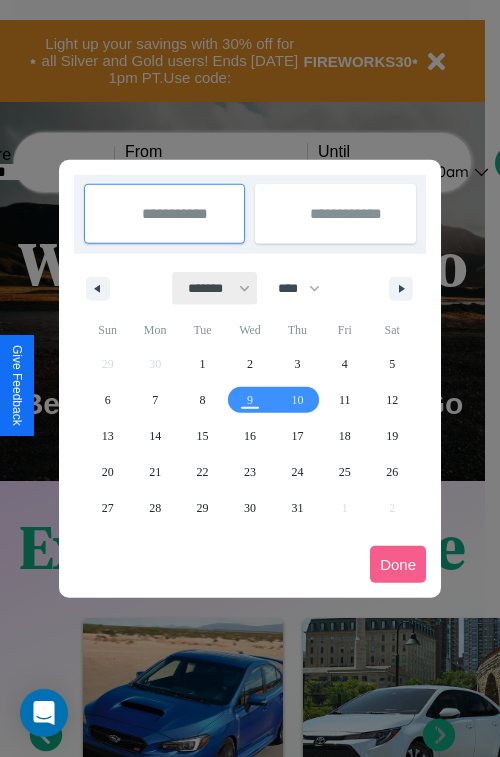 click on "******* ******** ***** ***** *** **** **** ****** ********* ******* ******** ********" at bounding box center [215, 288] 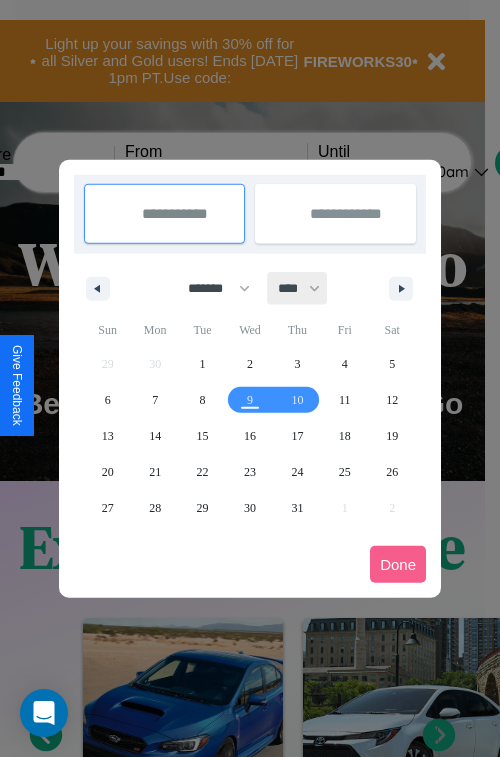 click on "**** **** **** **** **** **** **** **** **** **** **** **** **** **** **** **** **** **** **** **** **** **** **** **** **** **** **** **** **** **** **** **** **** **** **** **** **** **** **** **** **** **** **** **** **** **** **** **** **** **** **** **** **** **** **** **** **** **** **** **** **** **** **** **** **** **** **** **** **** **** **** **** **** **** **** **** **** **** **** **** **** **** **** **** **** **** **** **** **** **** **** **** **** **** **** **** **** **** **** **** **** **** **** **** **** **** **** **** **** **** **** **** **** **** **** **** **** **** **** **** ****" at bounding box center (298, 288) 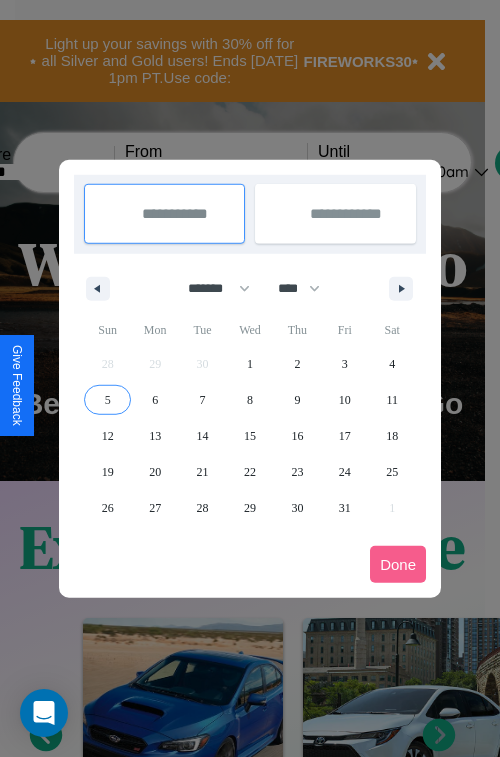 click on "5" at bounding box center (108, 400) 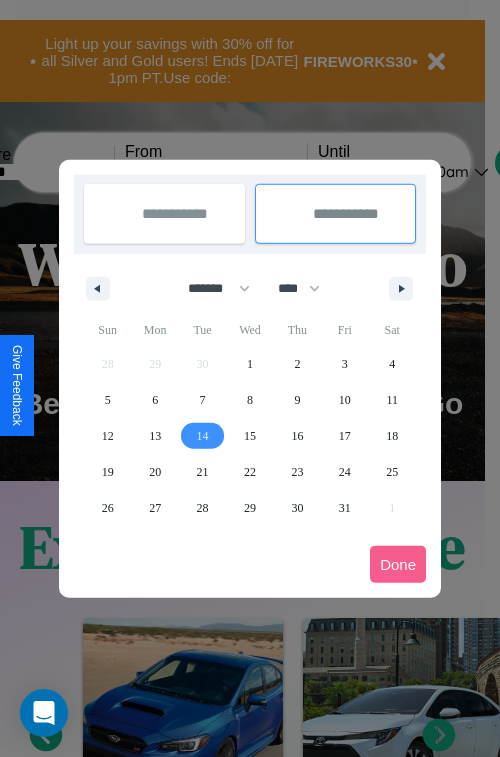 click on "14" at bounding box center [203, 436] 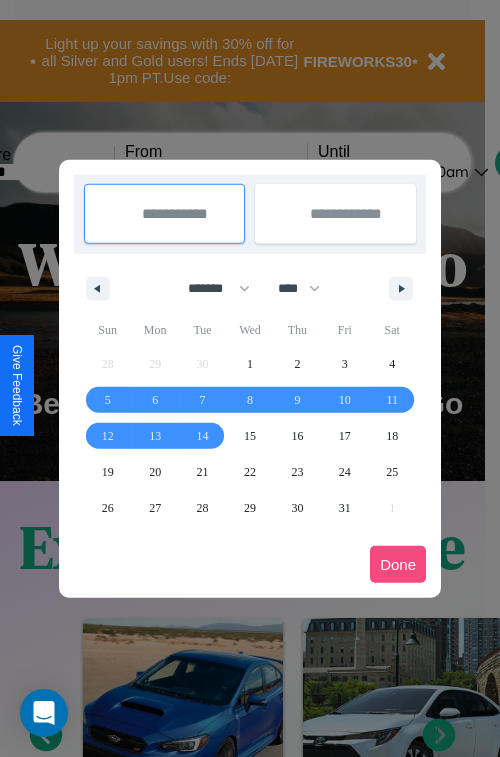 click on "Done" at bounding box center (398, 564) 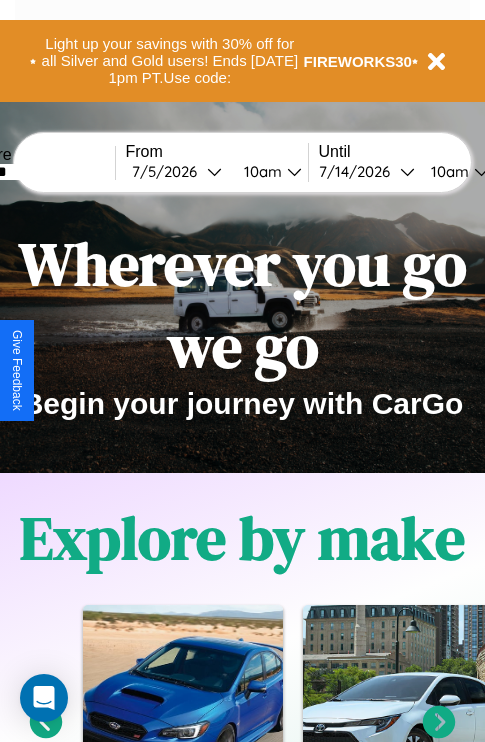 scroll, scrollTop: 0, scrollLeft: 71, axis: horizontal 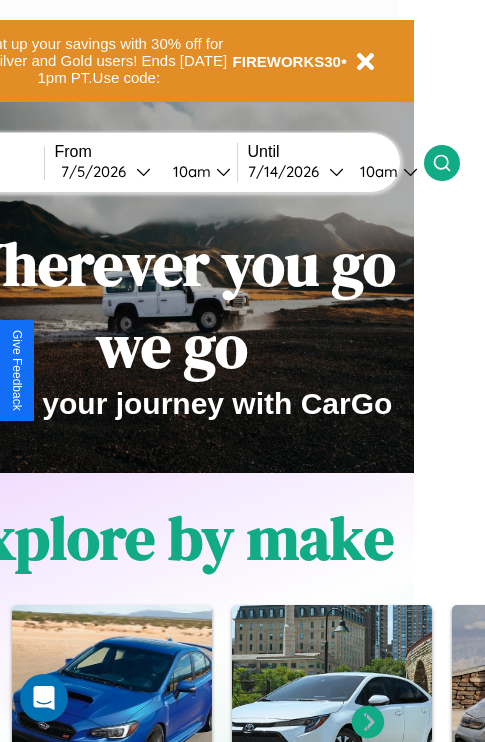 click 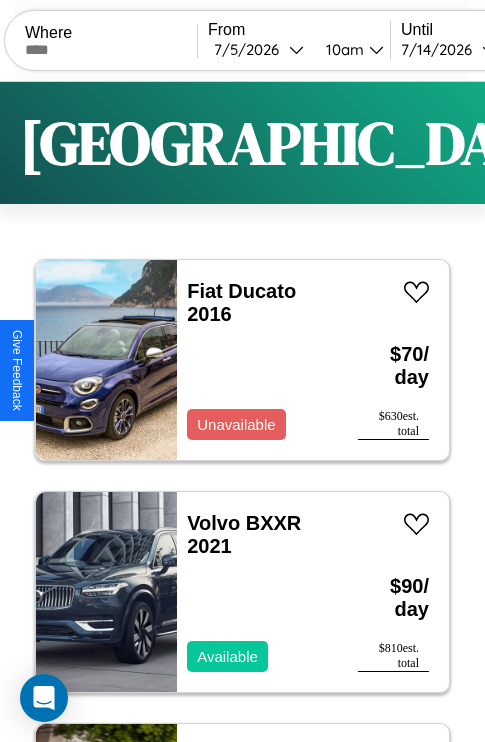 scroll, scrollTop: 95, scrollLeft: 0, axis: vertical 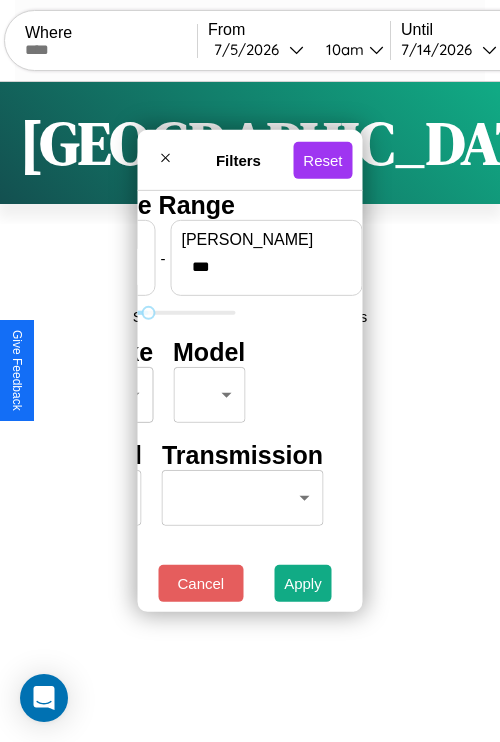 type on "***" 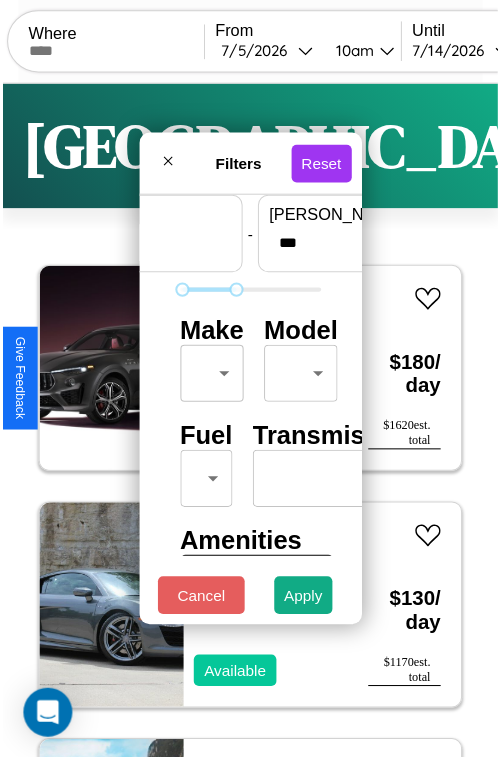 scroll, scrollTop: 59, scrollLeft: 0, axis: vertical 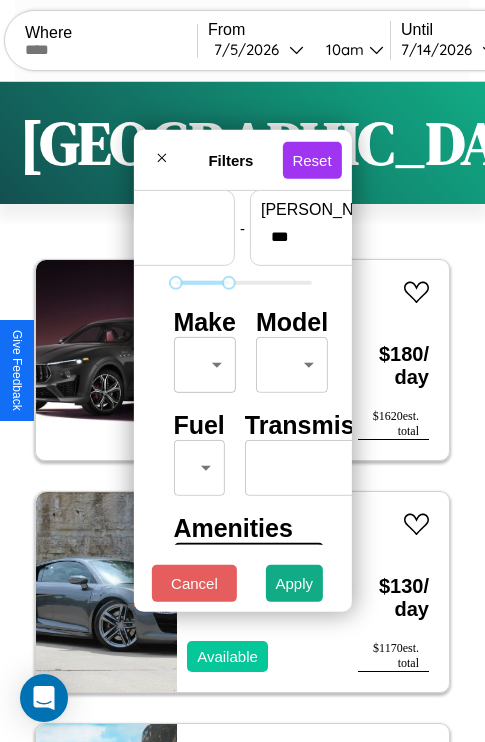 type on "*" 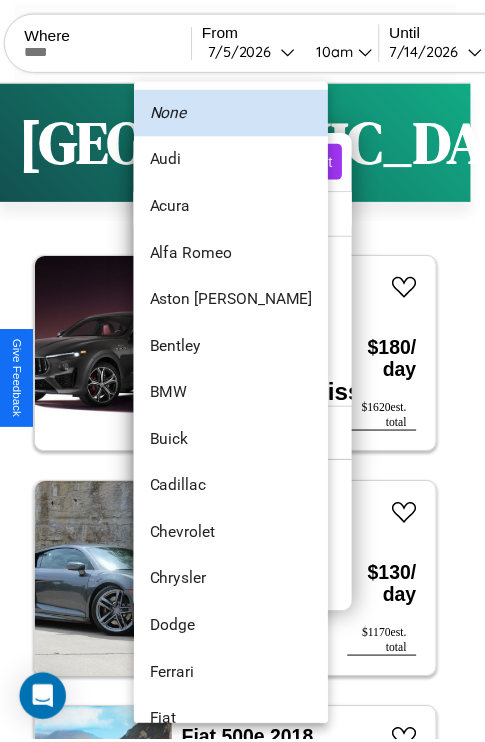 scroll, scrollTop: 182, scrollLeft: 0, axis: vertical 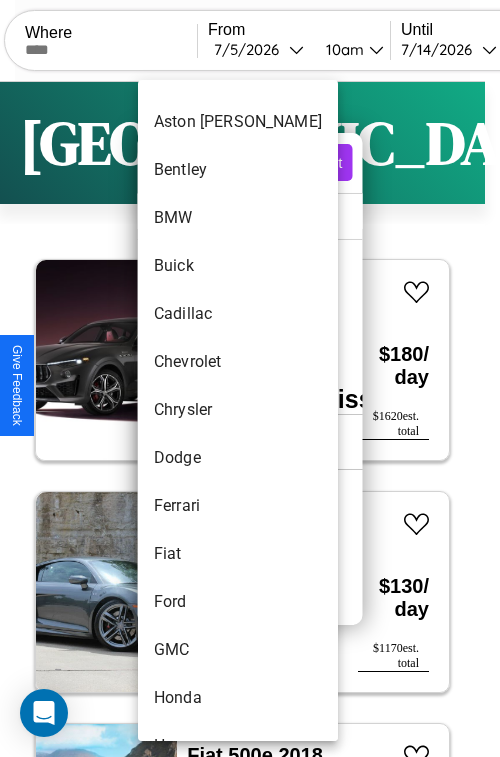 click on "Chrysler" at bounding box center [238, 410] 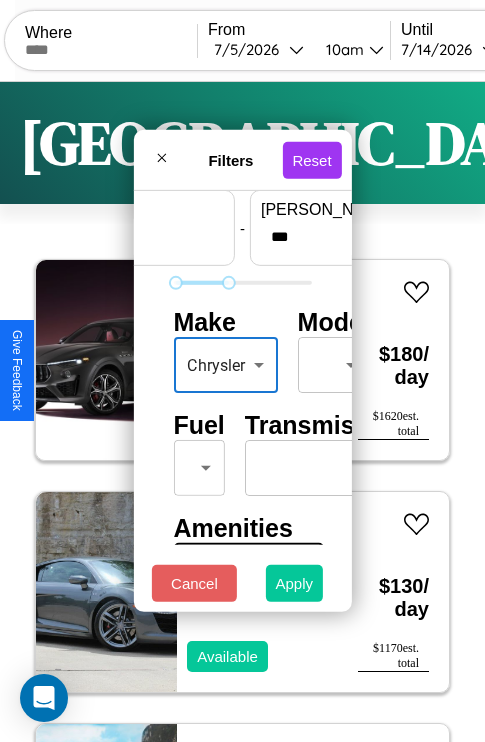 click on "Apply" at bounding box center [295, 583] 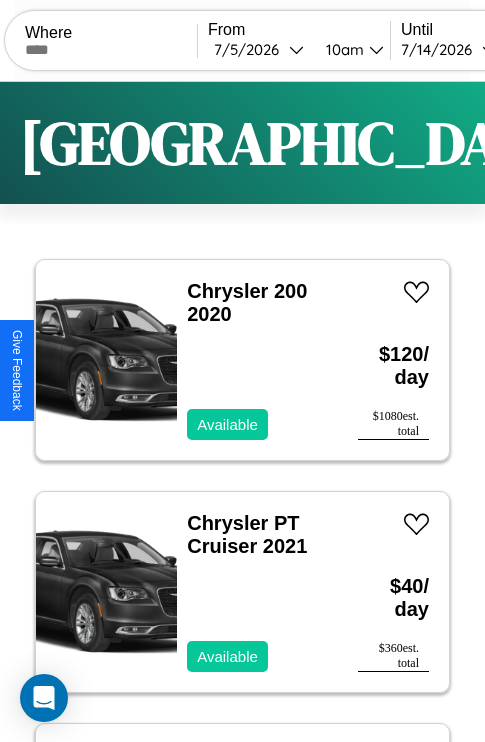 scroll, scrollTop: 95, scrollLeft: 0, axis: vertical 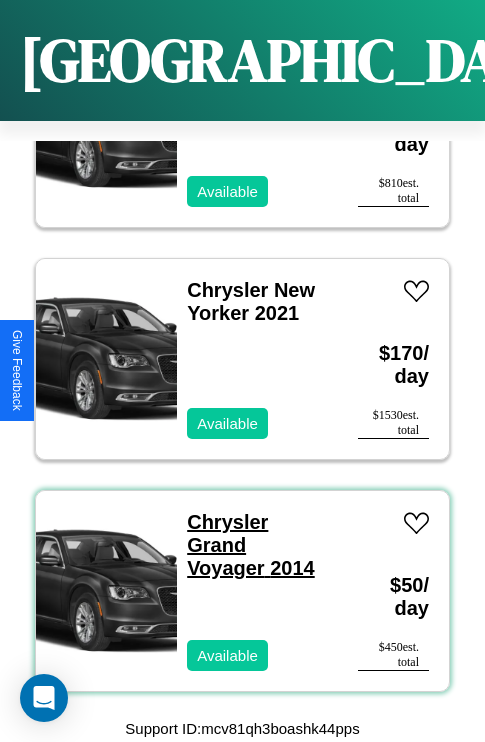 click on "Chrysler   Grand Voyager   2014" at bounding box center (251, 545) 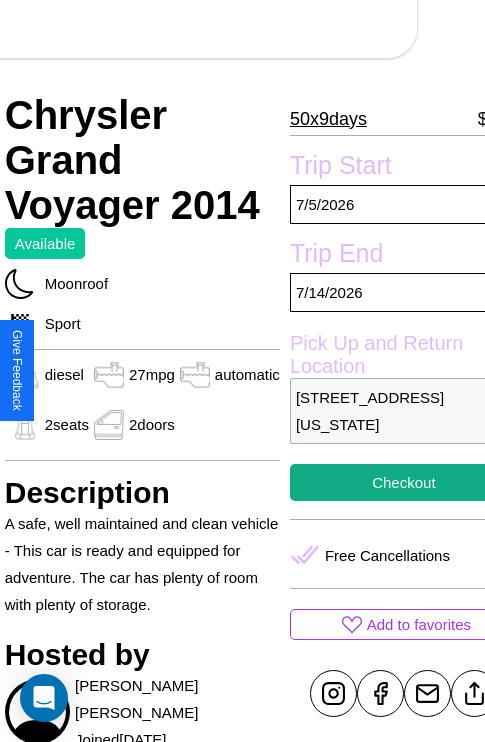 scroll, scrollTop: 499, scrollLeft: 88, axis: both 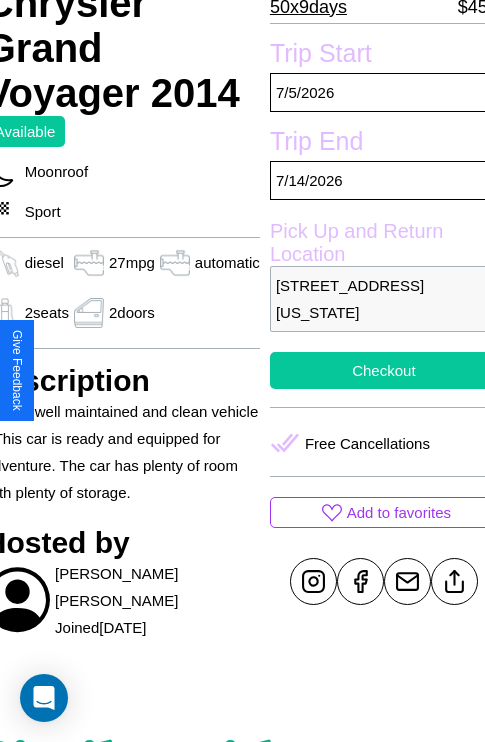 click on "Checkout" at bounding box center [384, 370] 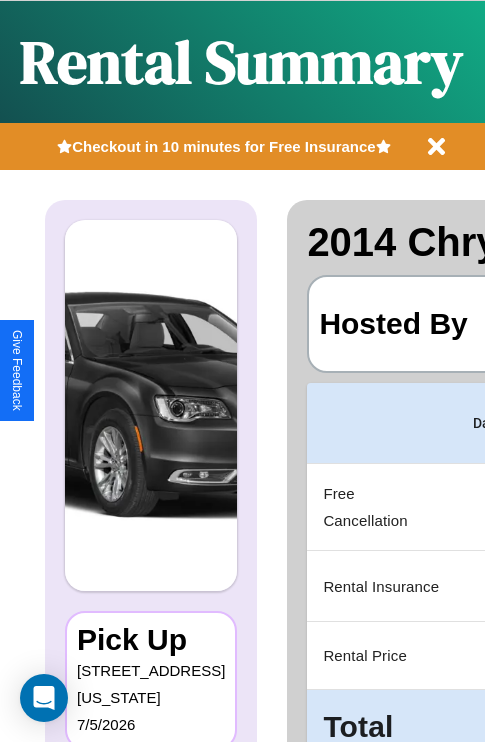 scroll, scrollTop: 0, scrollLeft: 378, axis: horizontal 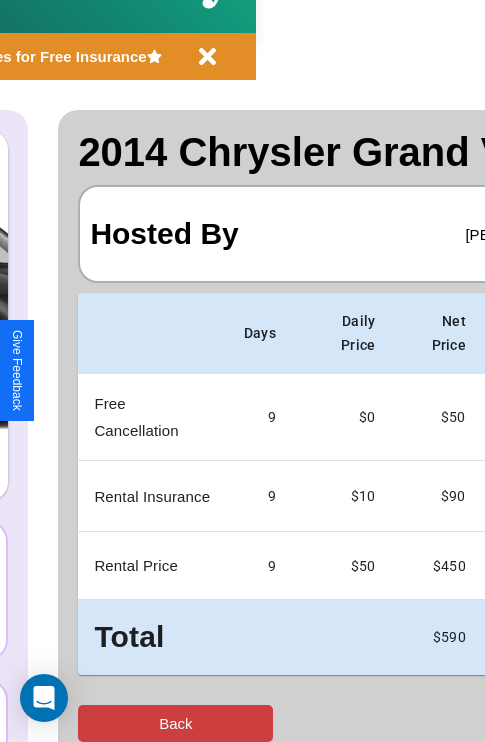 click on "Back" at bounding box center [175, 723] 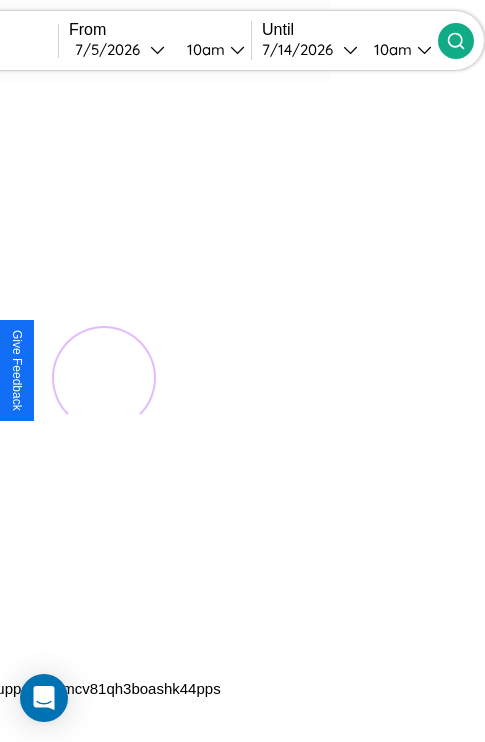scroll, scrollTop: 0, scrollLeft: 0, axis: both 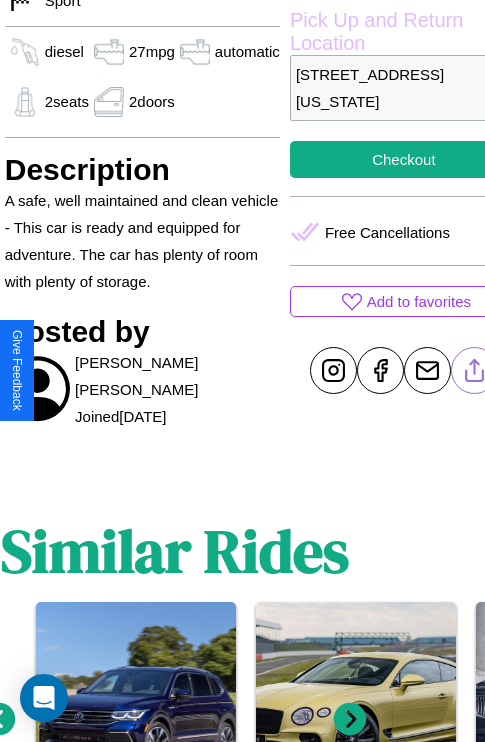 click 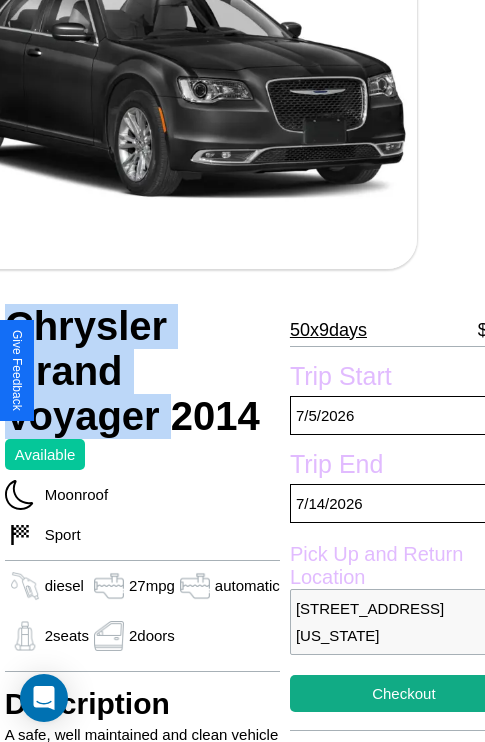 scroll, scrollTop: 499, scrollLeft: 88, axis: both 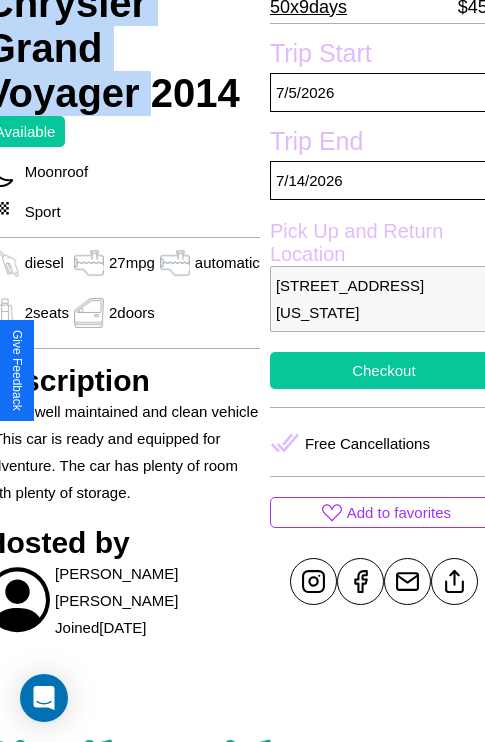 click on "Checkout" at bounding box center (384, 370) 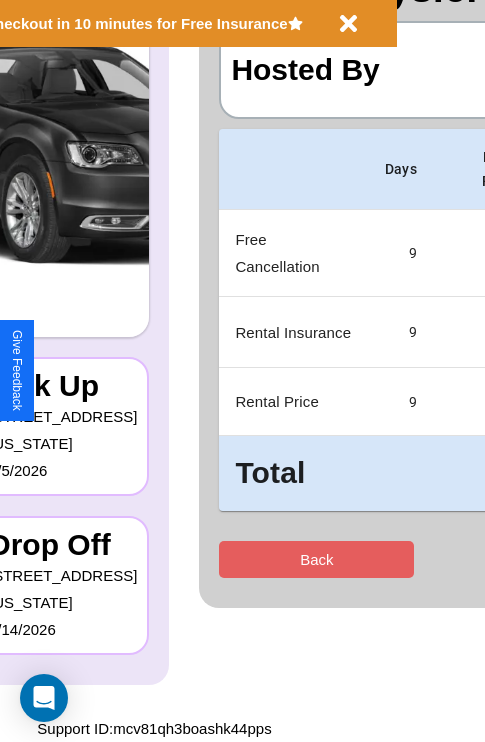 scroll, scrollTop: 0, scrollLeft: 0, axis: both 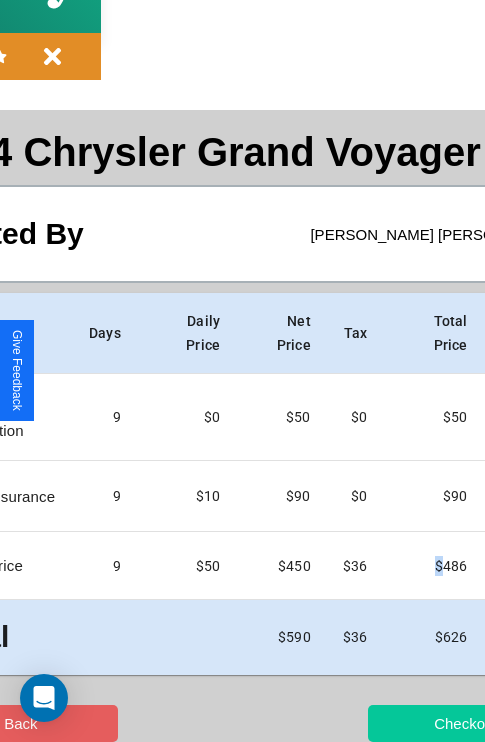 click on "Checkout" at bounding box center [465, 723] 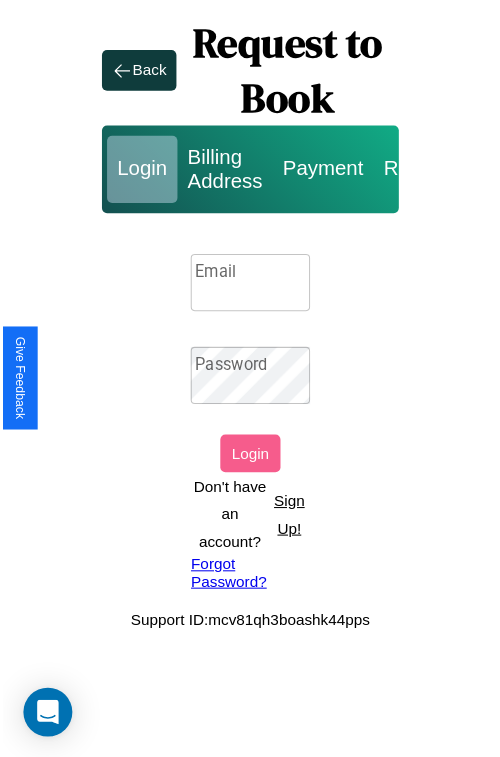 scroll, scrollTop: 0, scrollLeft: 0, axis: both 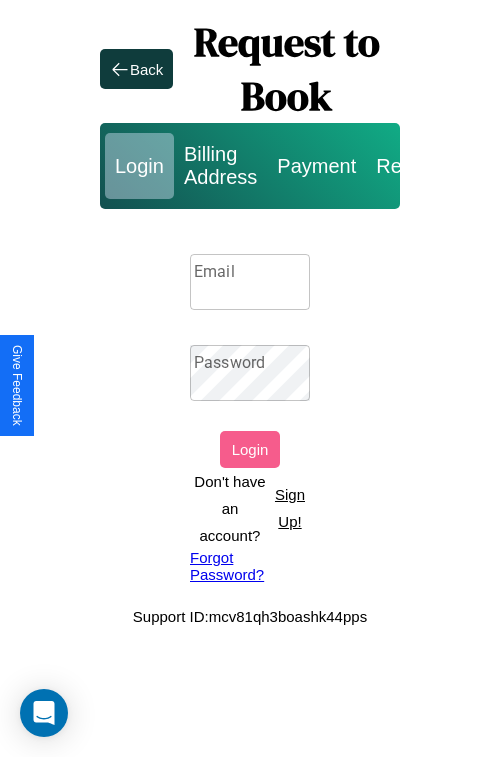 click on "Sign Up!" at bounding box center [290, 508] 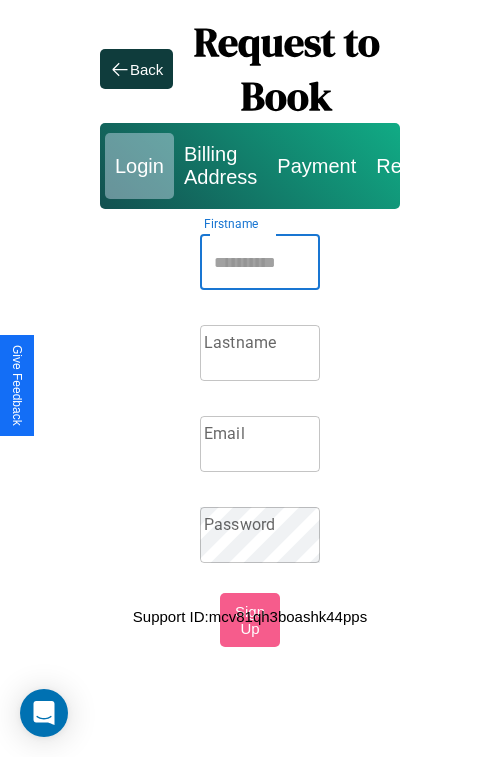 click on "Firstname" at bounding box center (260, 262) 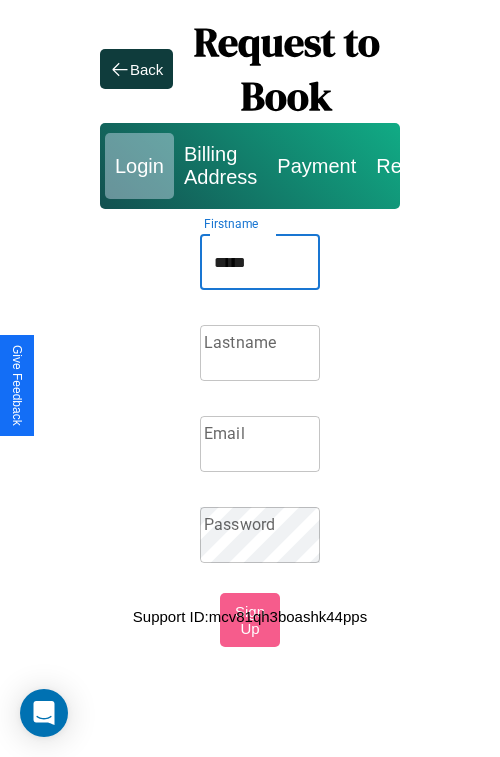 type on "*****" 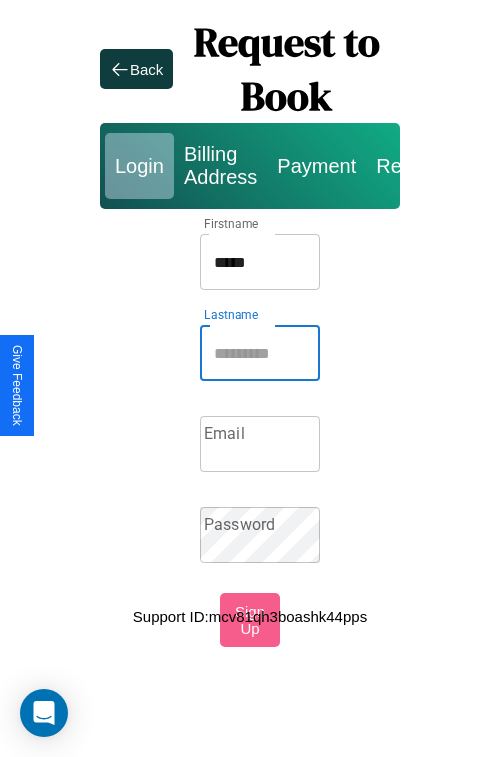 click on "Lastname" at bounding box center (260, 353) 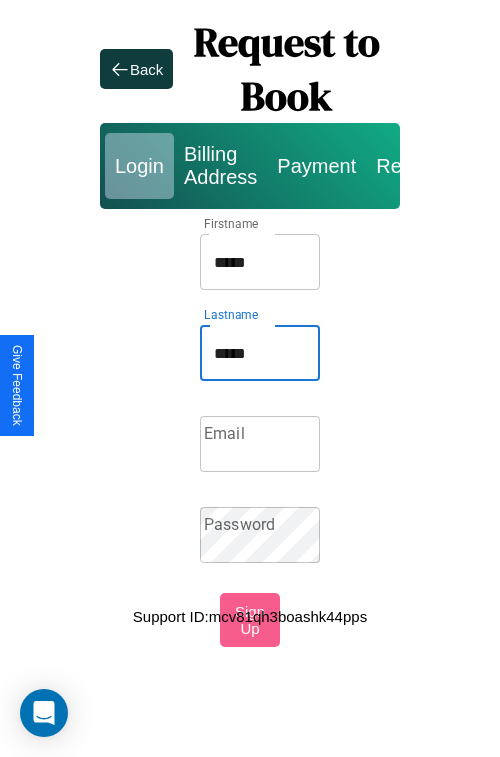 type on "*****" 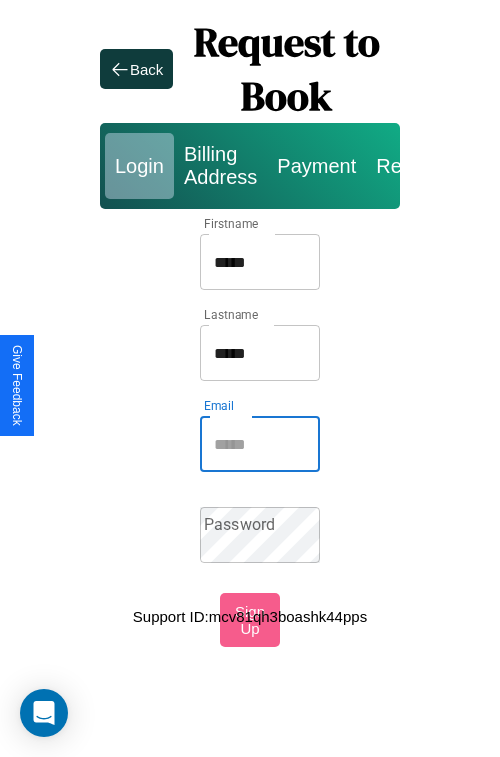 click on "Email" at bounding box center (260, 444) 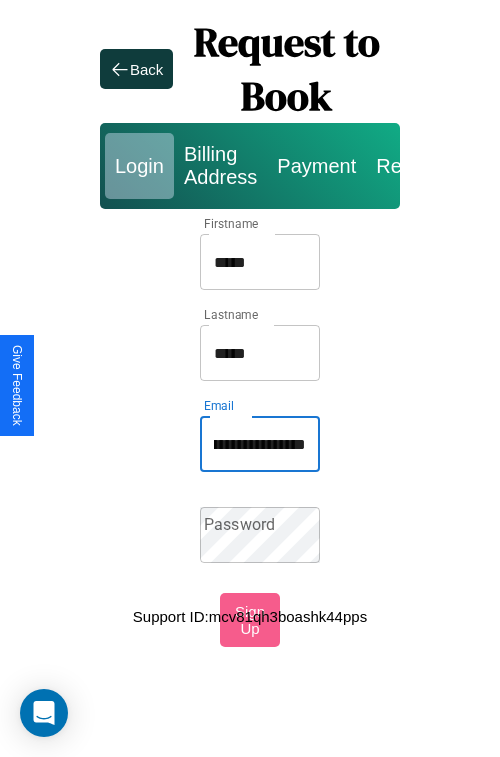 scroll, scrollTop: 0, scrollLeft: 94, axis: horizontal 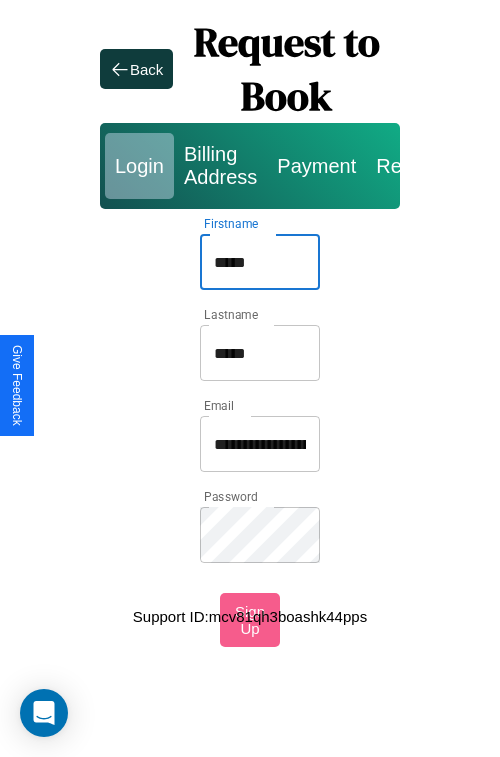 click on "*****" at bounding box center (260, 262) 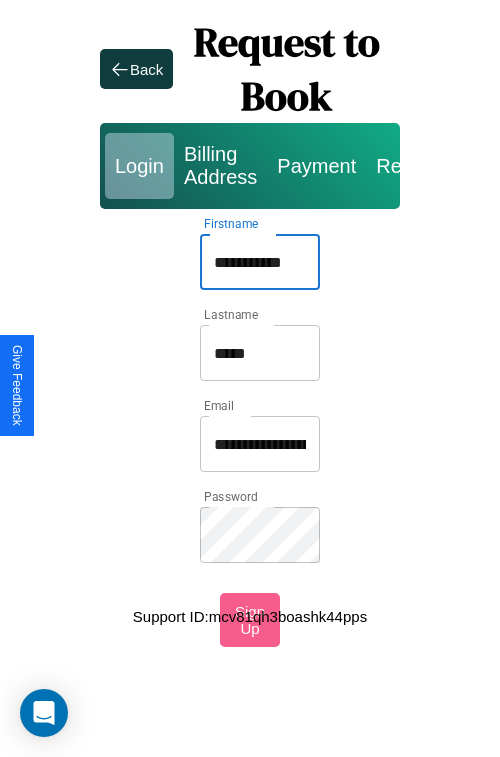 type on "**********" 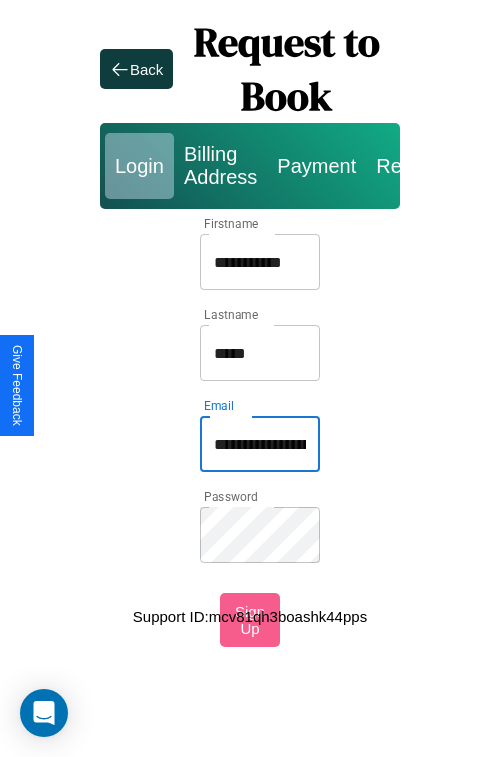 type on "**********" 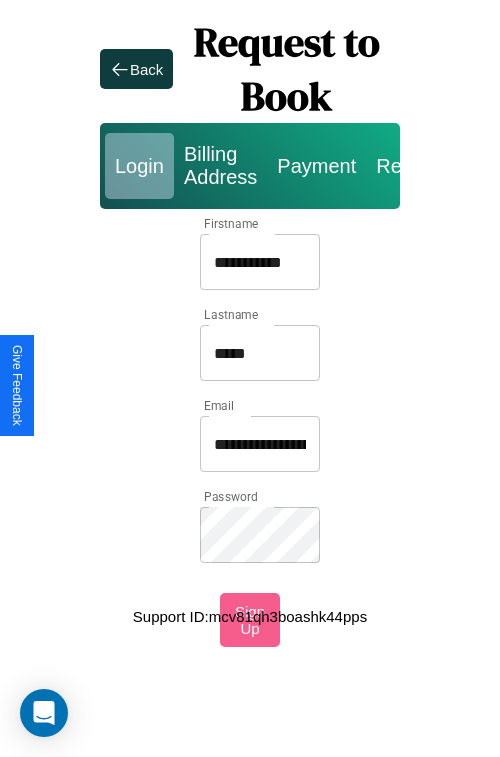 click on "**********" at bounding box center (250, 301) 